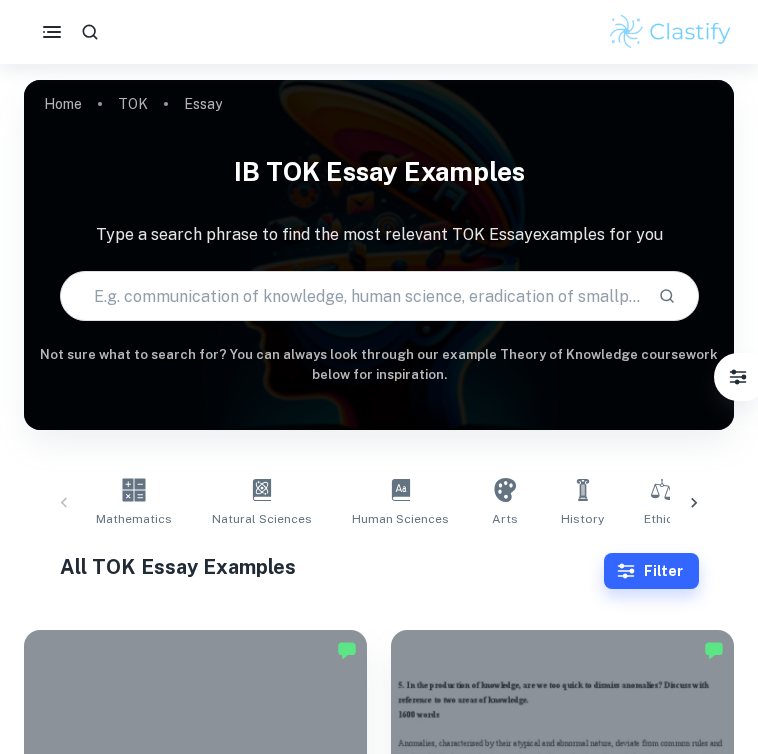 scroll, scrollTop: 0, scrollLeft: 0, axis: both 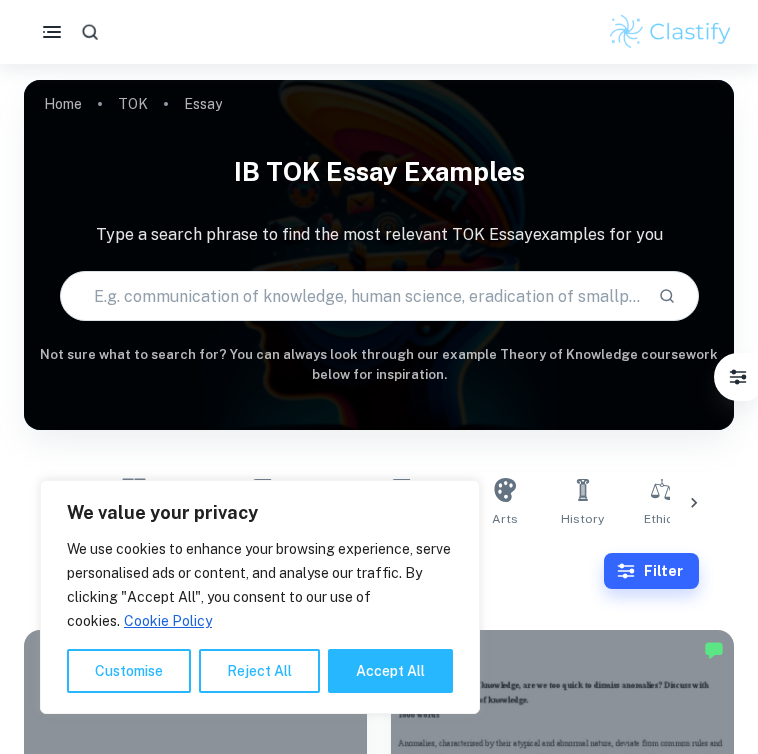 click 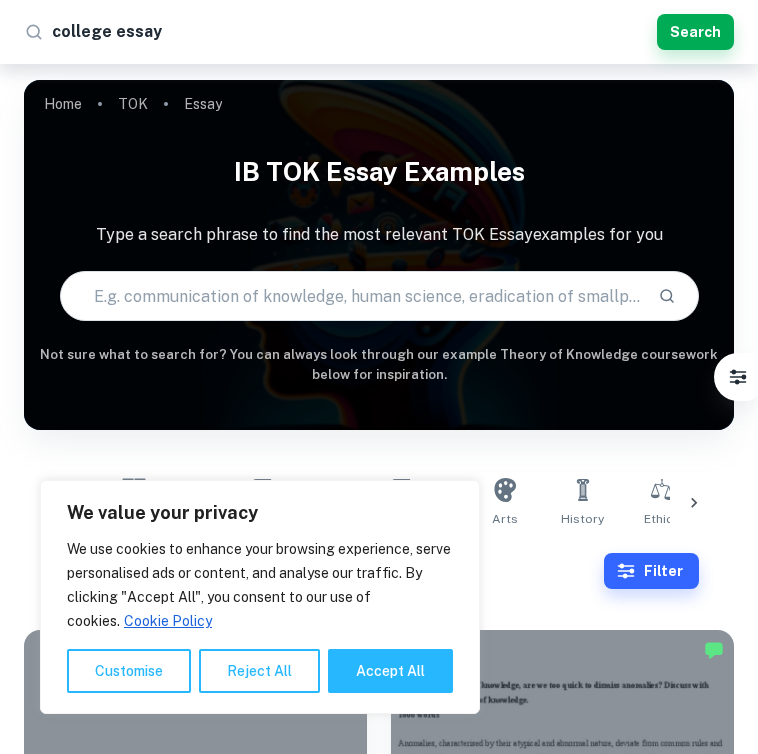 type on "college essay" 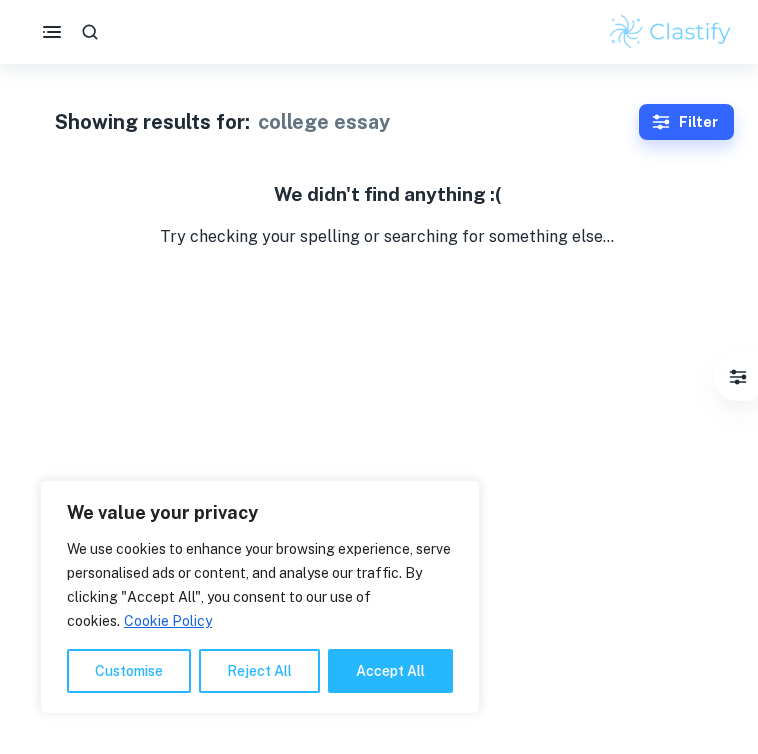 click at bounding box center [379, 32] 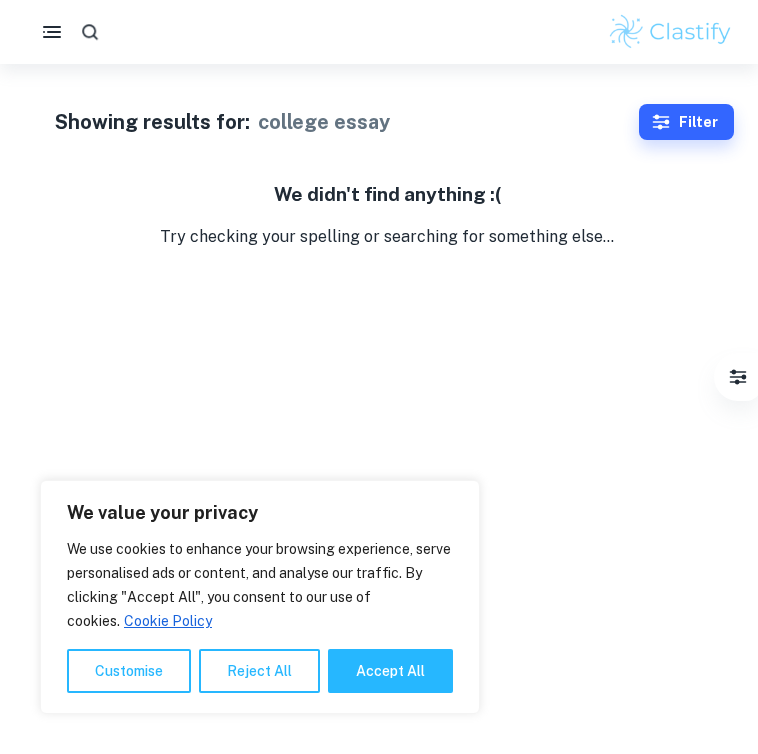 click 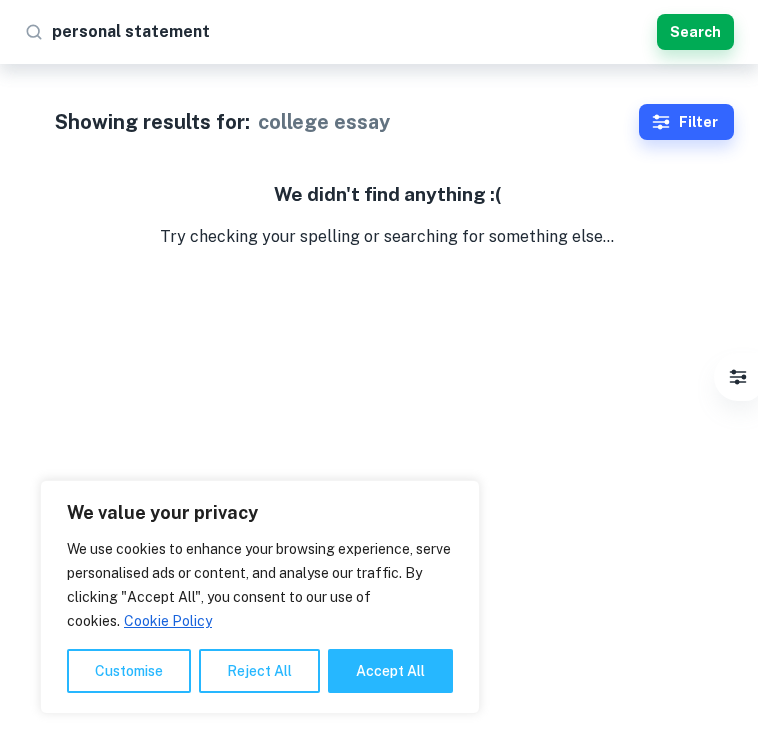 type on "personal statements" 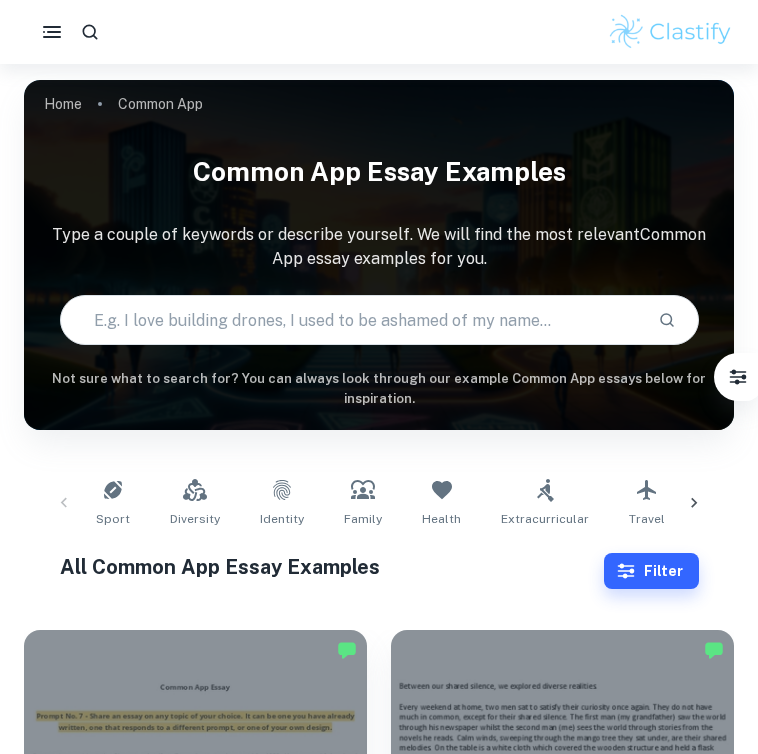 scroll, scrollTop: 478, scrollLeft: 0, axis: vertical 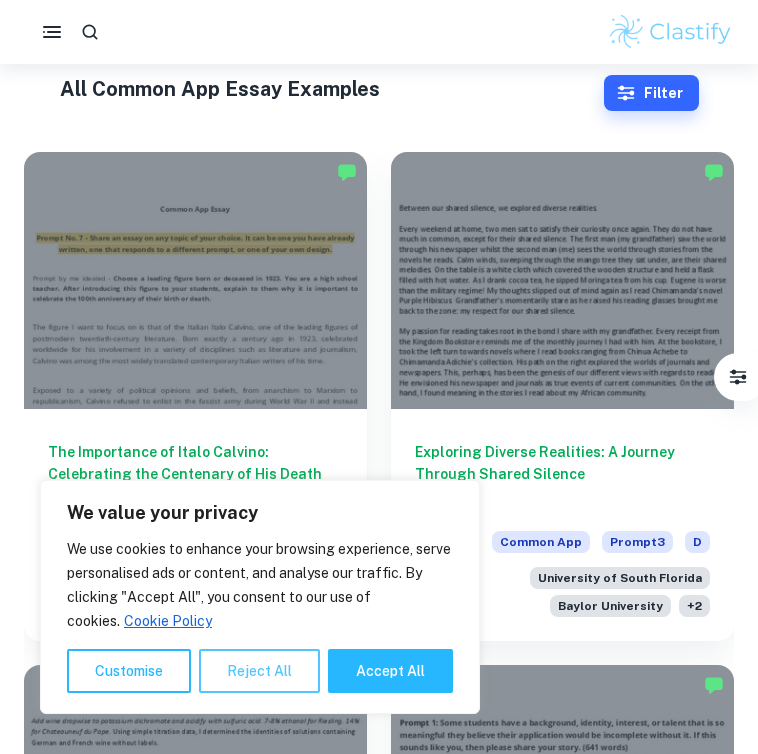 click on "Reject All" at bounding box center (259, 671) 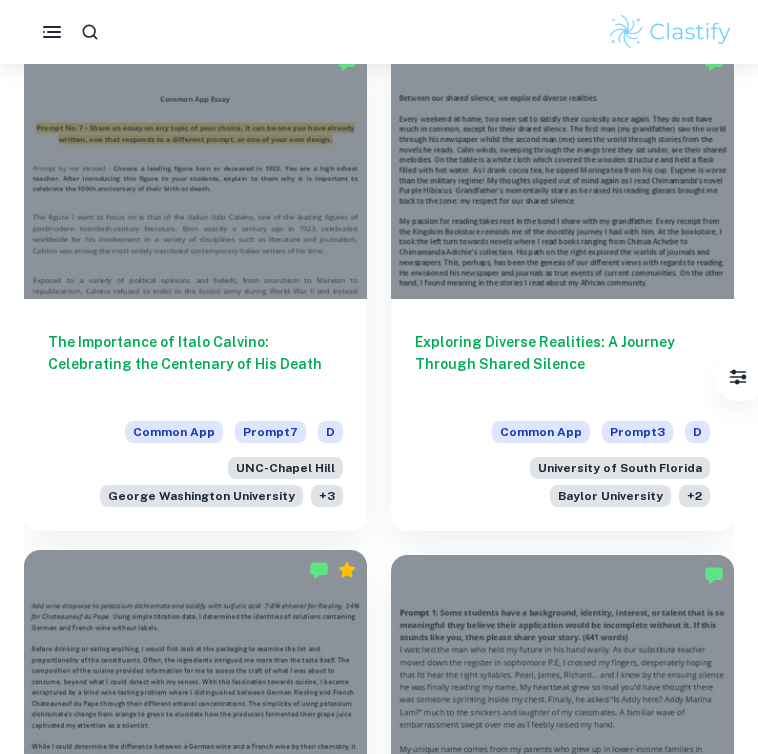 scroll, scrollTop: 596, scrollLeft: 0, axis: vertical 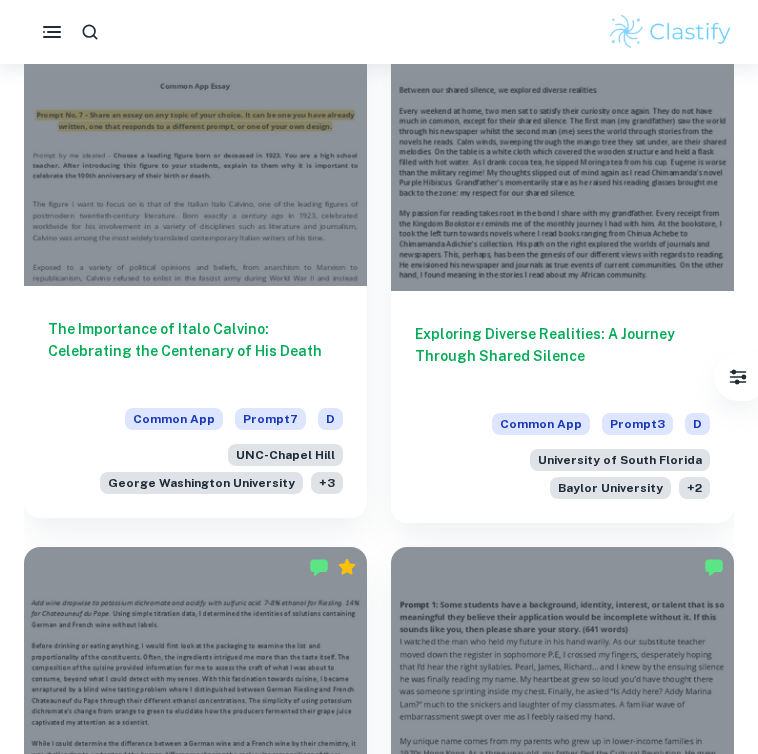 click on "D" at bounding box center [330, 419] 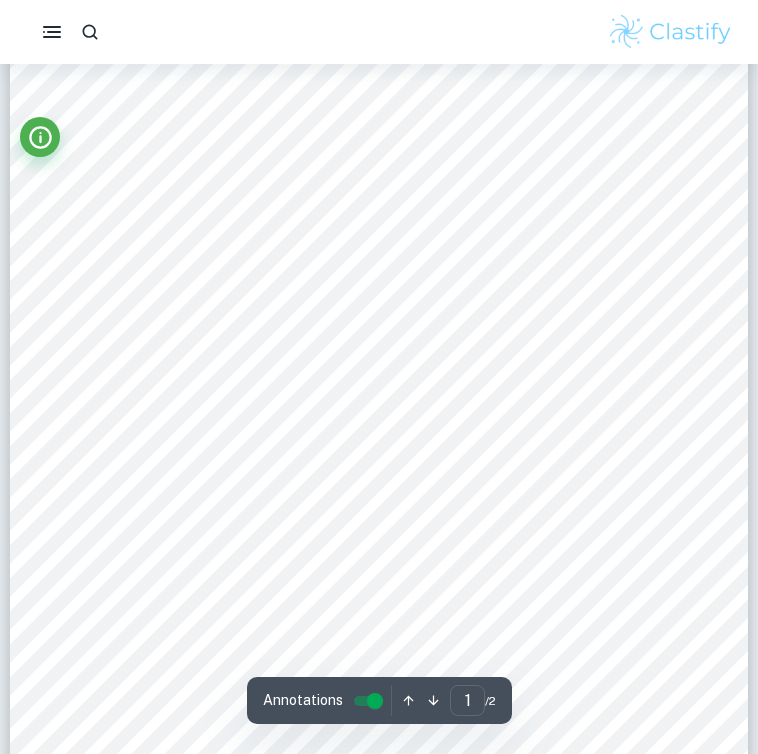 scroll, scrollTop: 137, scrollLeft: 0, axis: vertical 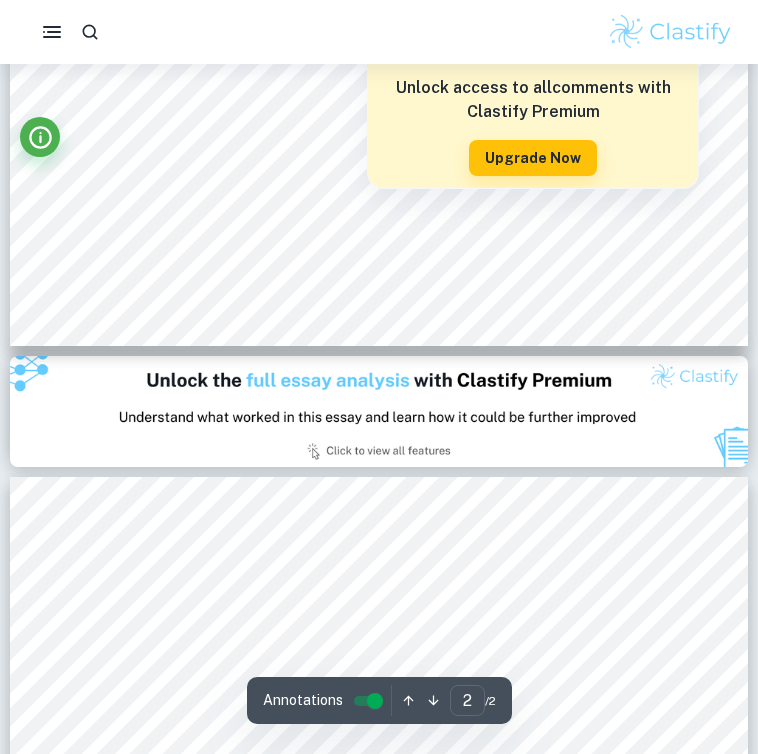 type on "1" 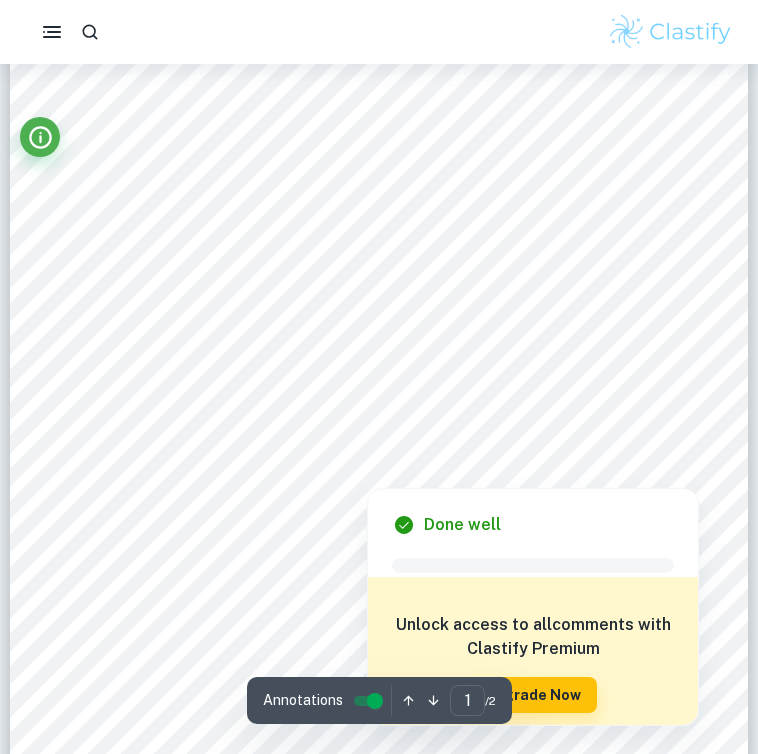 scroll, scrollTop: 0, scrollLeft: 0, axis: both 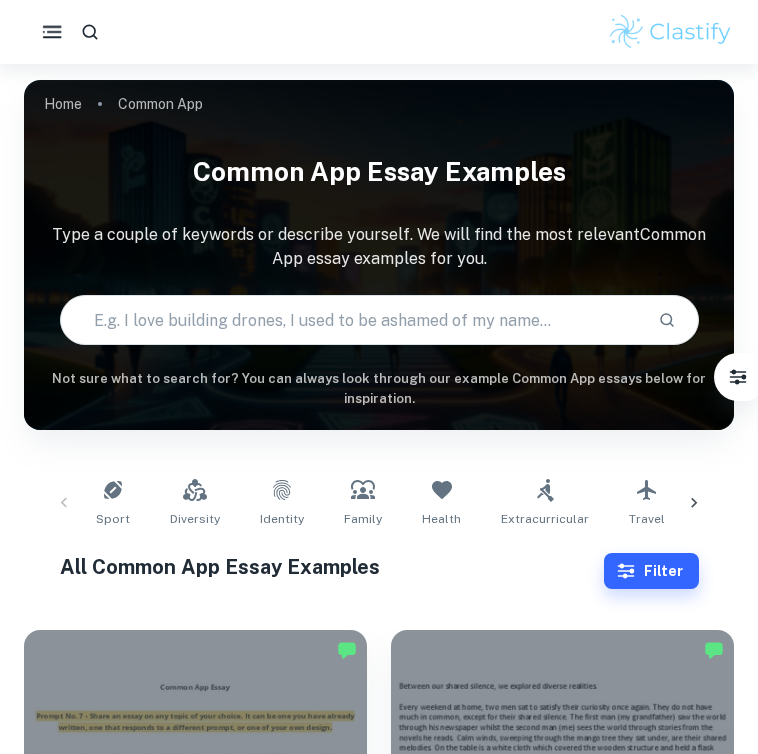 click 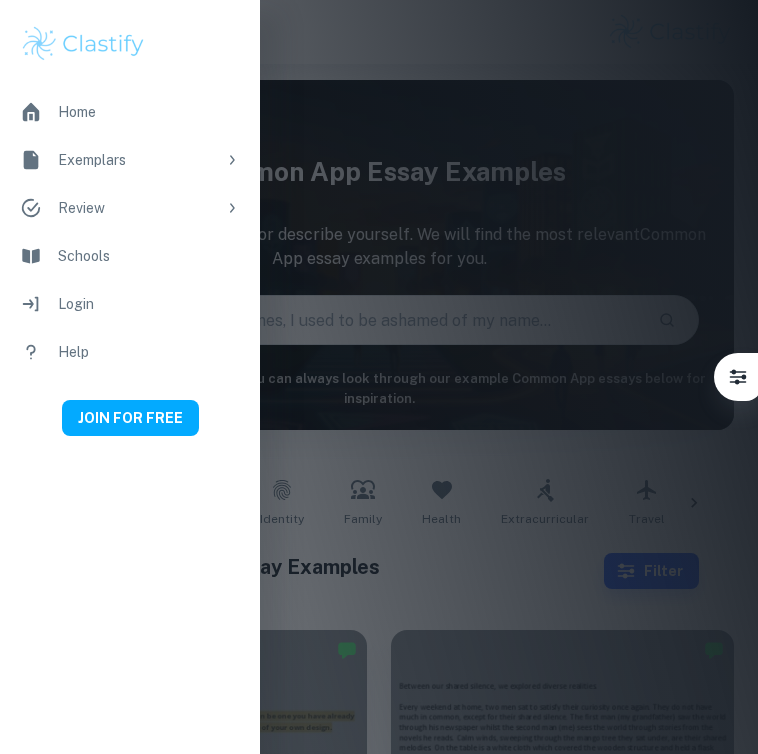 click at bounding box center [379, 377] 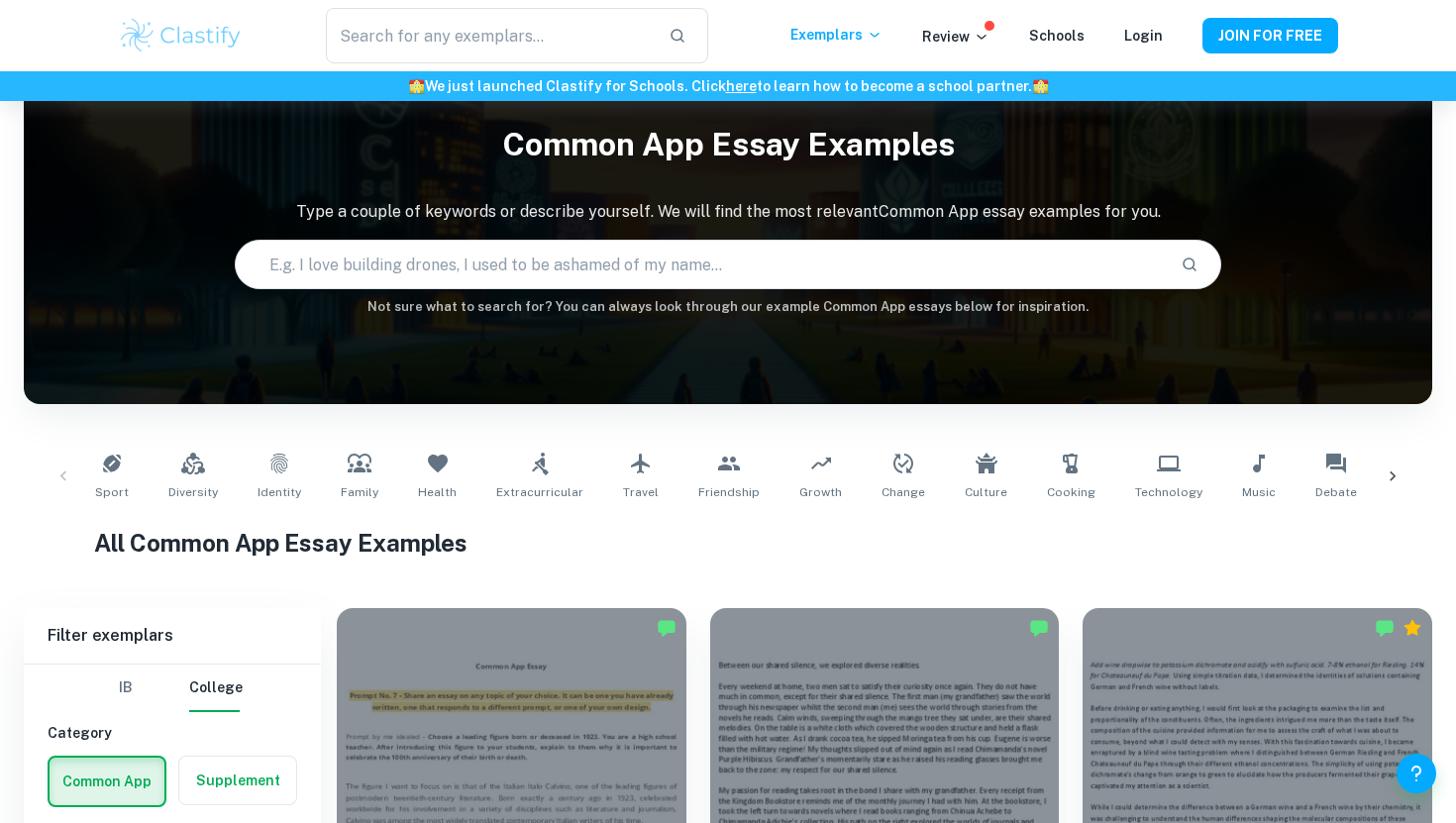 scroll, scrollTop: 232, scrollLeft: 0, axis: vertical 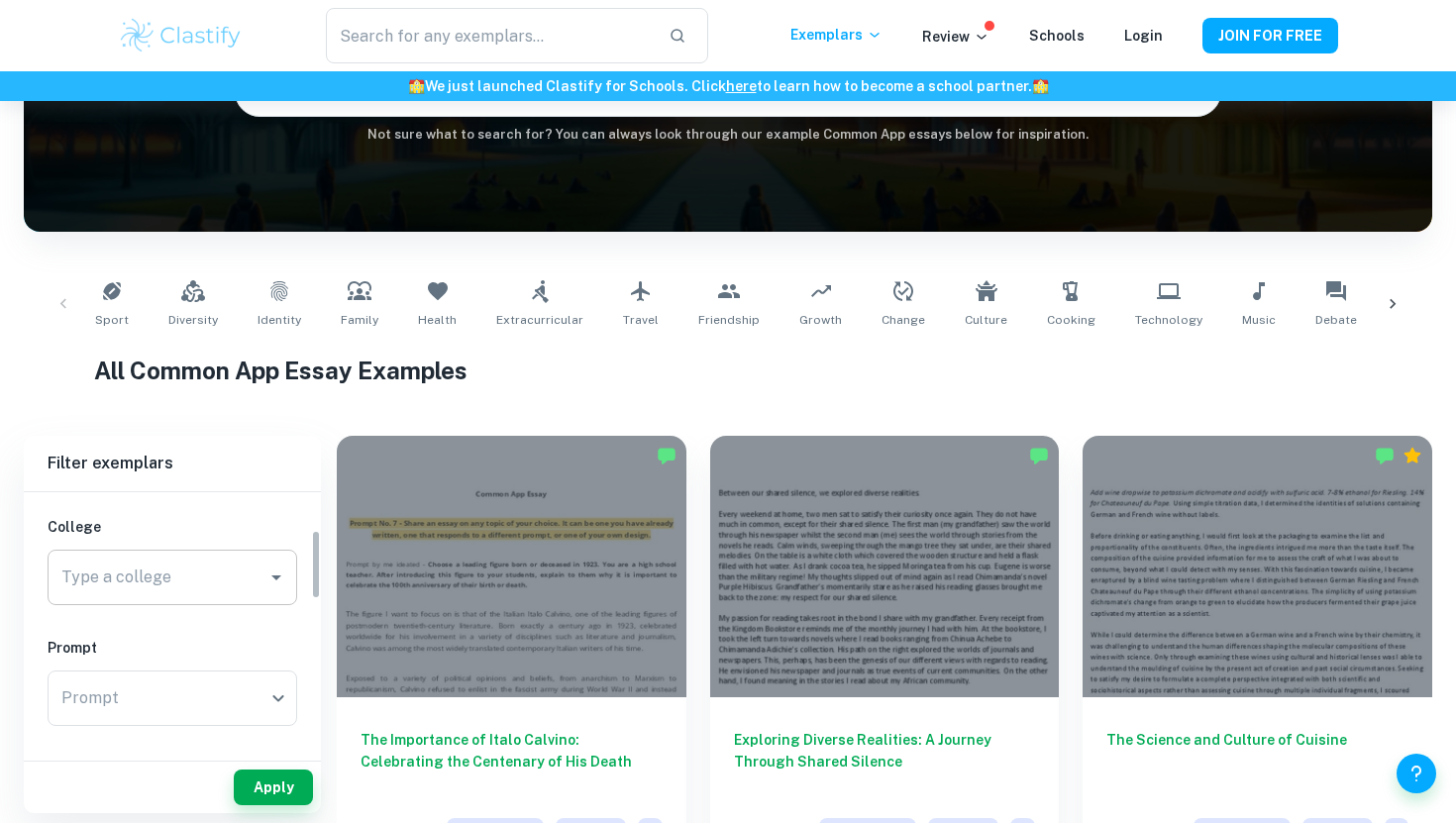 click on "Type a college" at bounding box center [157, 577] 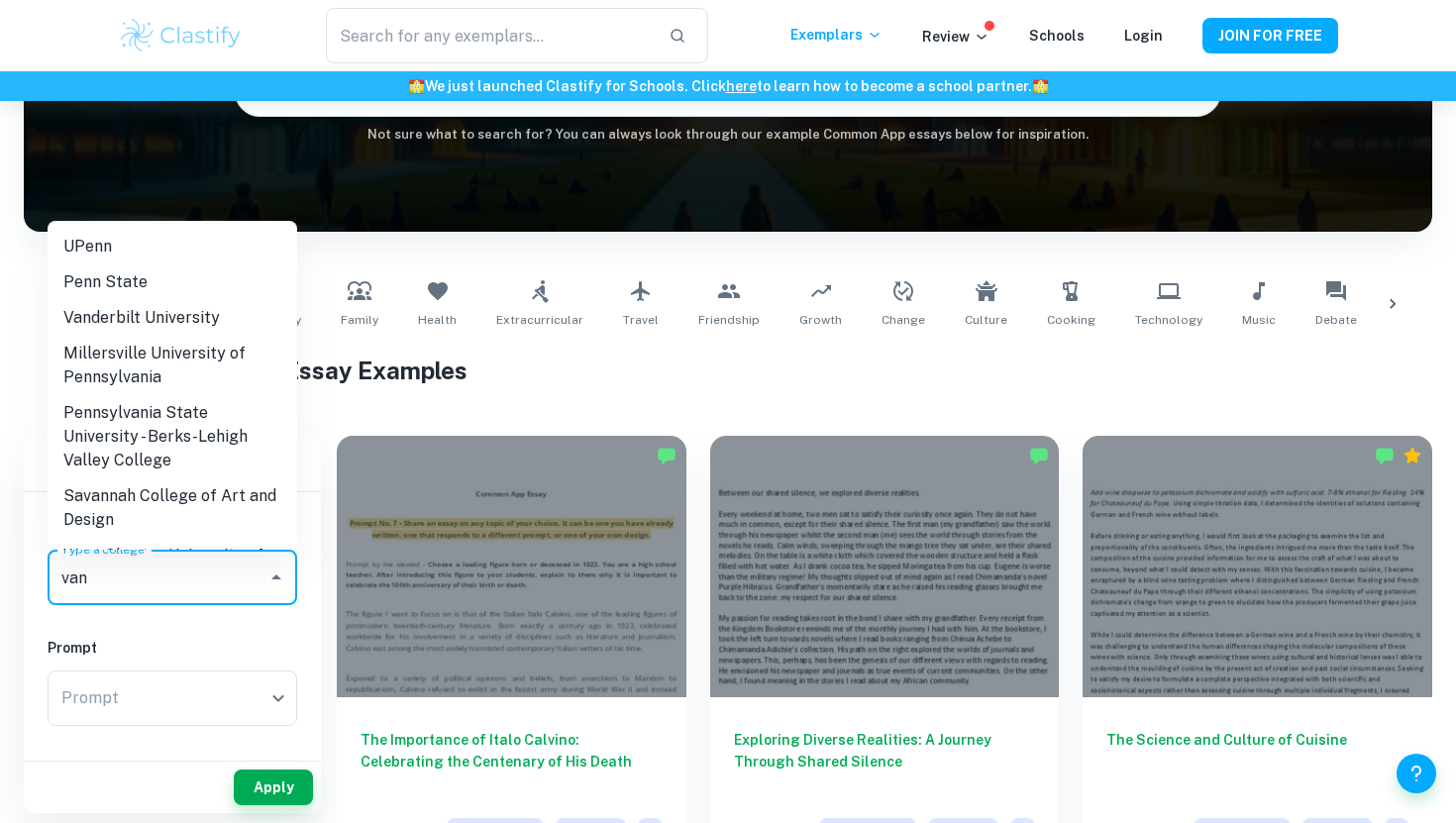 click on "Vanderbilt University" at bounding box center (172, 318) 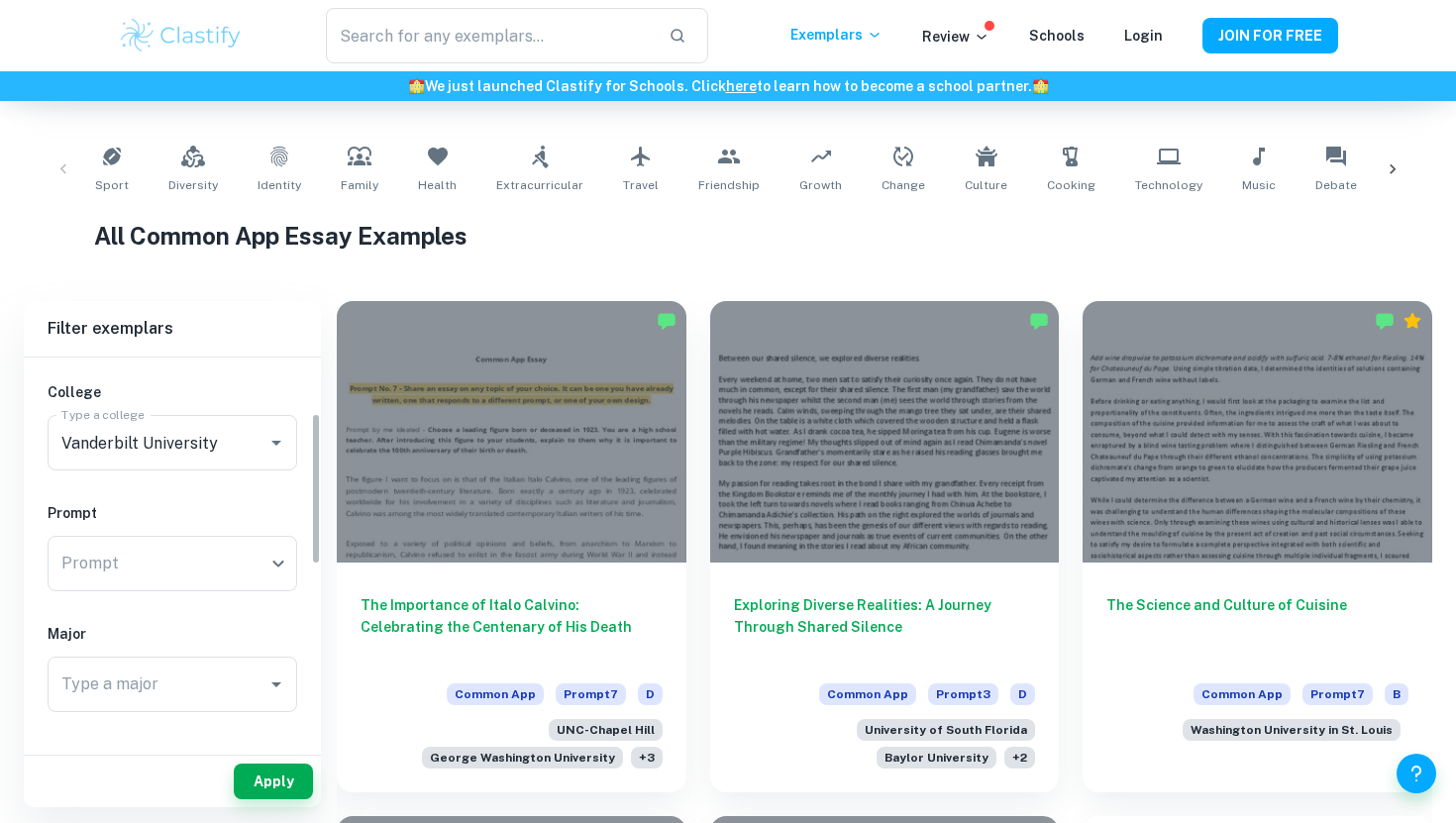 scroll, scrollTop: 393, scrollLeft: 0, axis: vertical 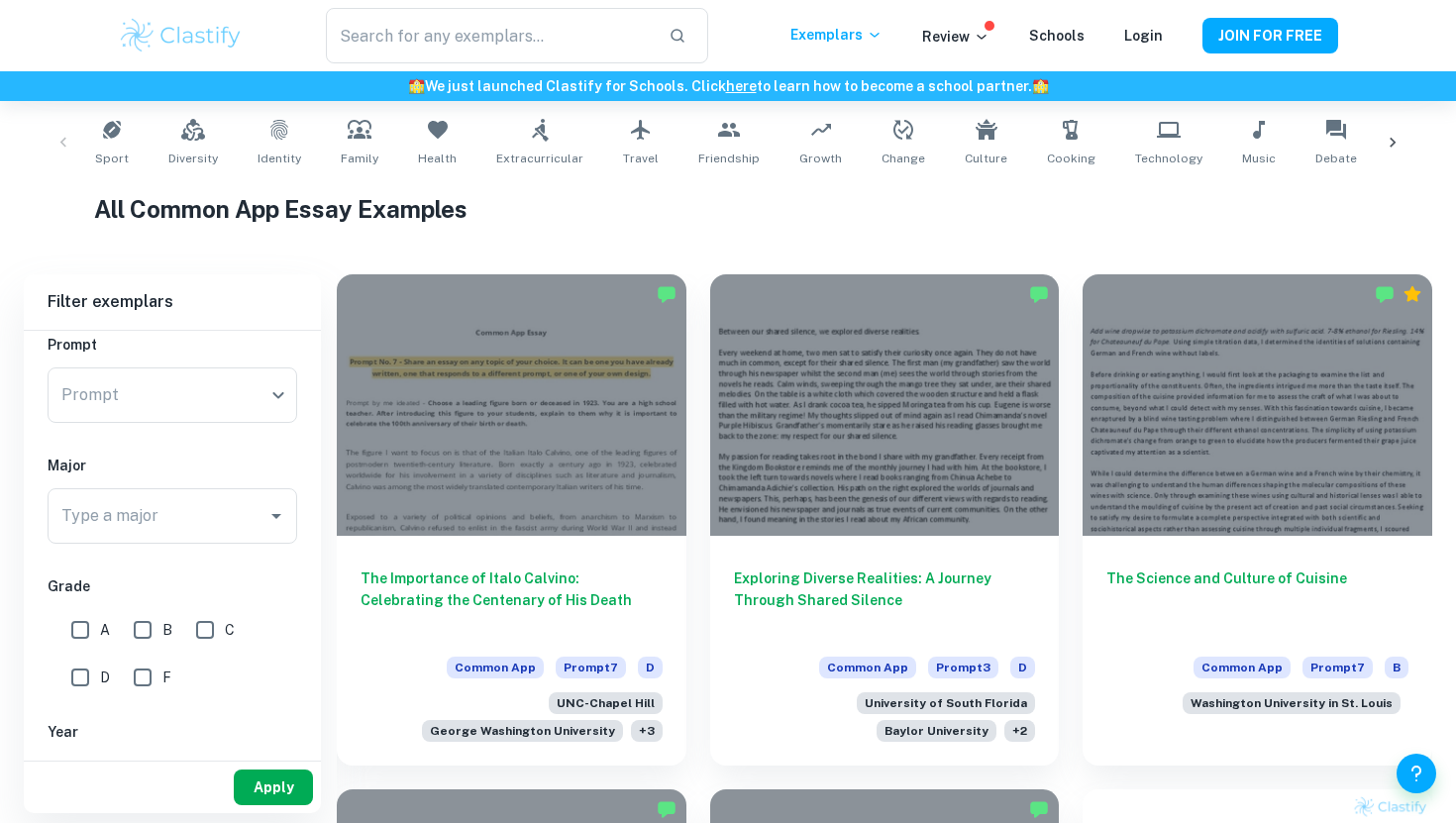 click on "Apply" at bounding box center [273, 787] 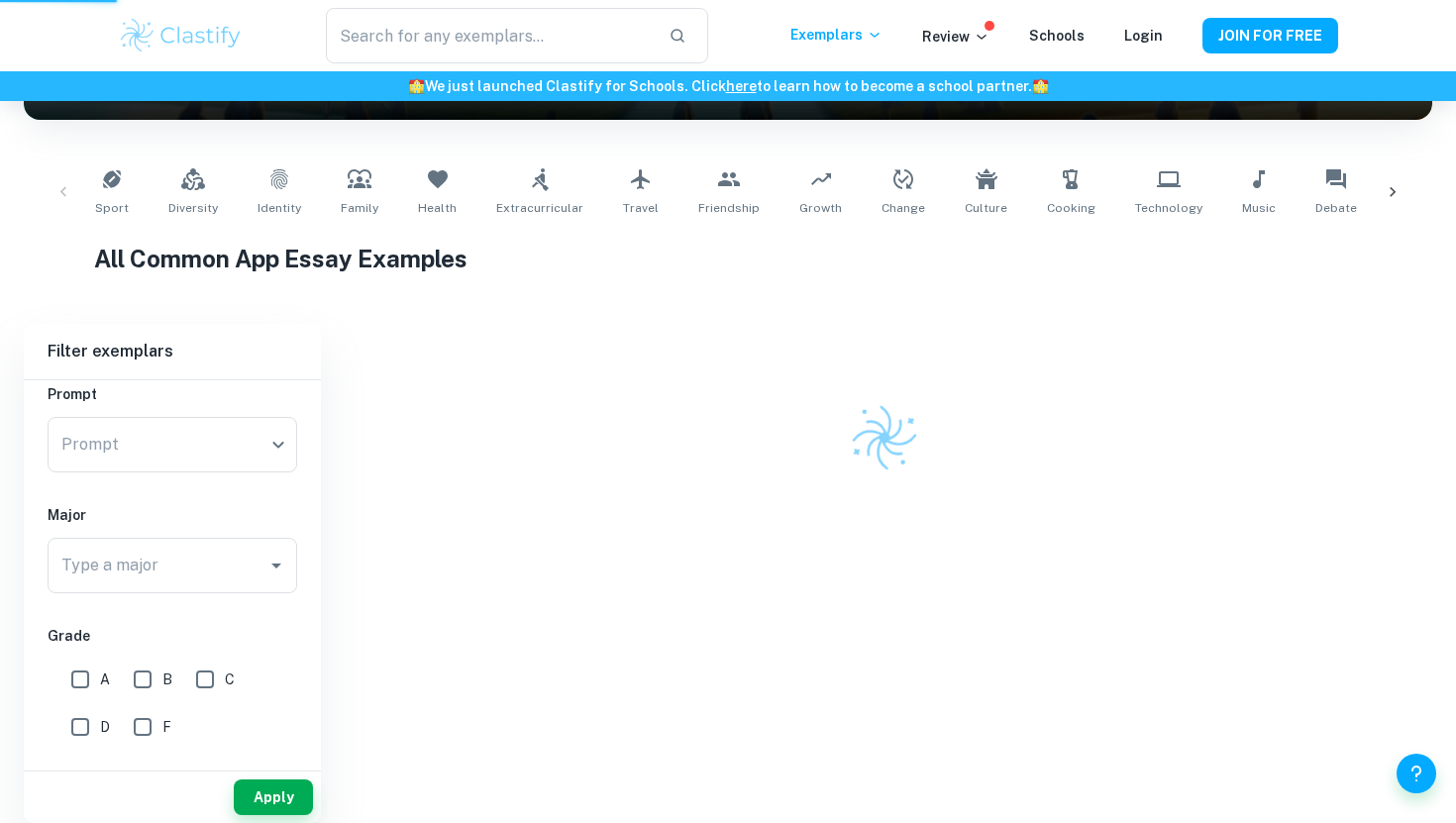 scroll, scrollTop: 245, scrollLeft: 0, axis: vertical 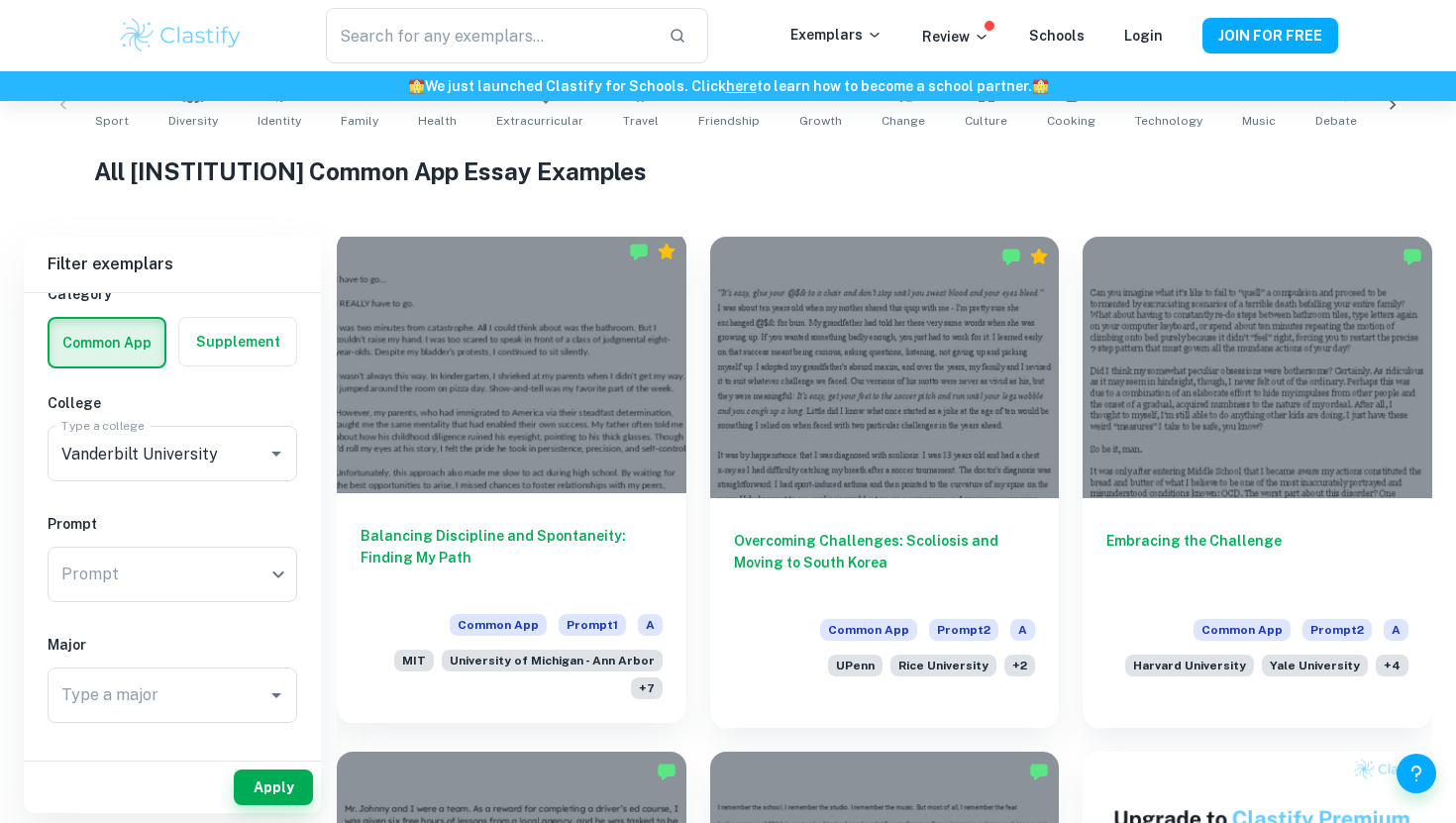 click on "Balancing Discipline and Spontaneity: Finding My Path" at bounding box center [511, 558] 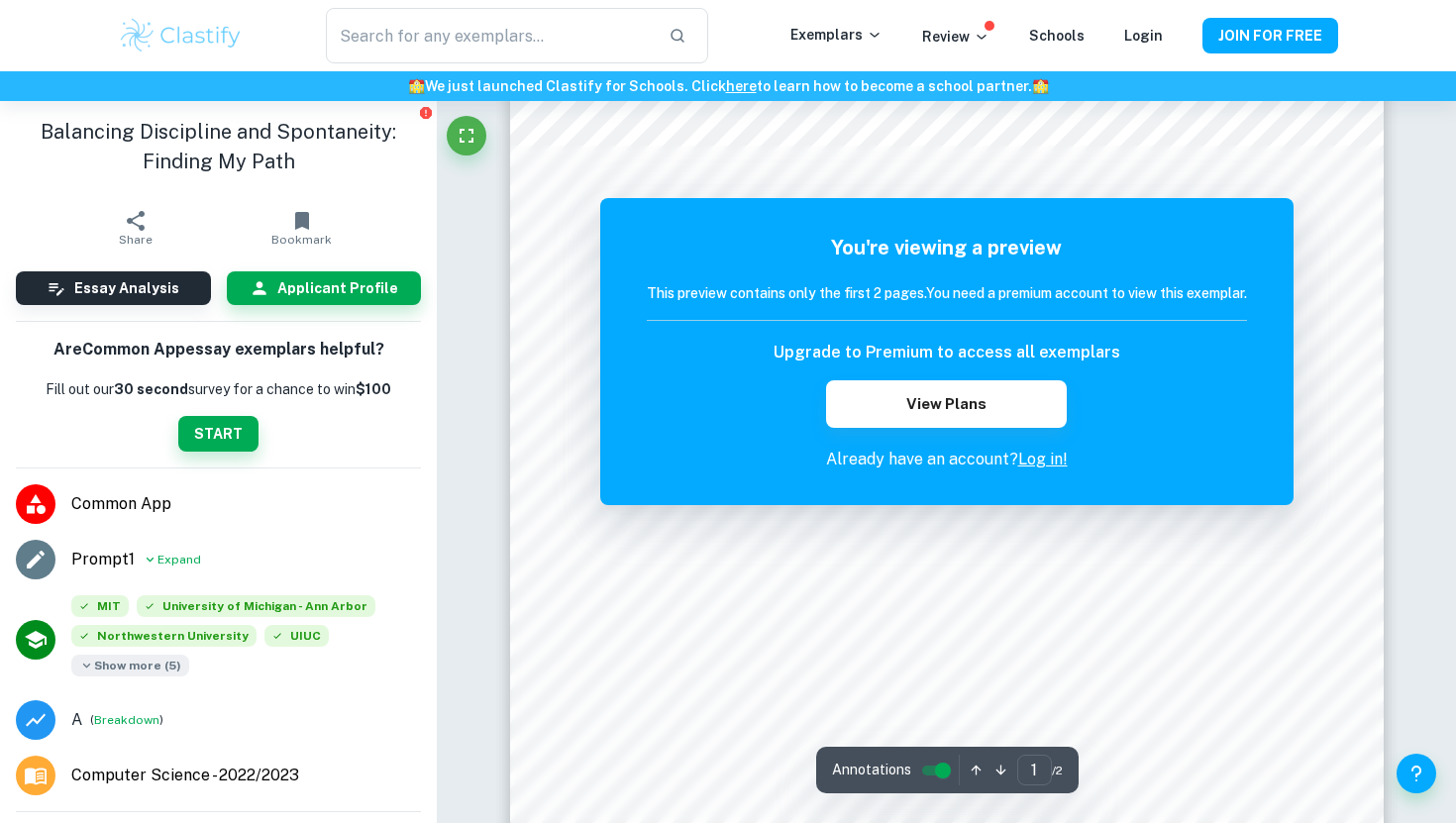 scroll, scrollTop: 348, scrollLeft: 0, axis: vertical 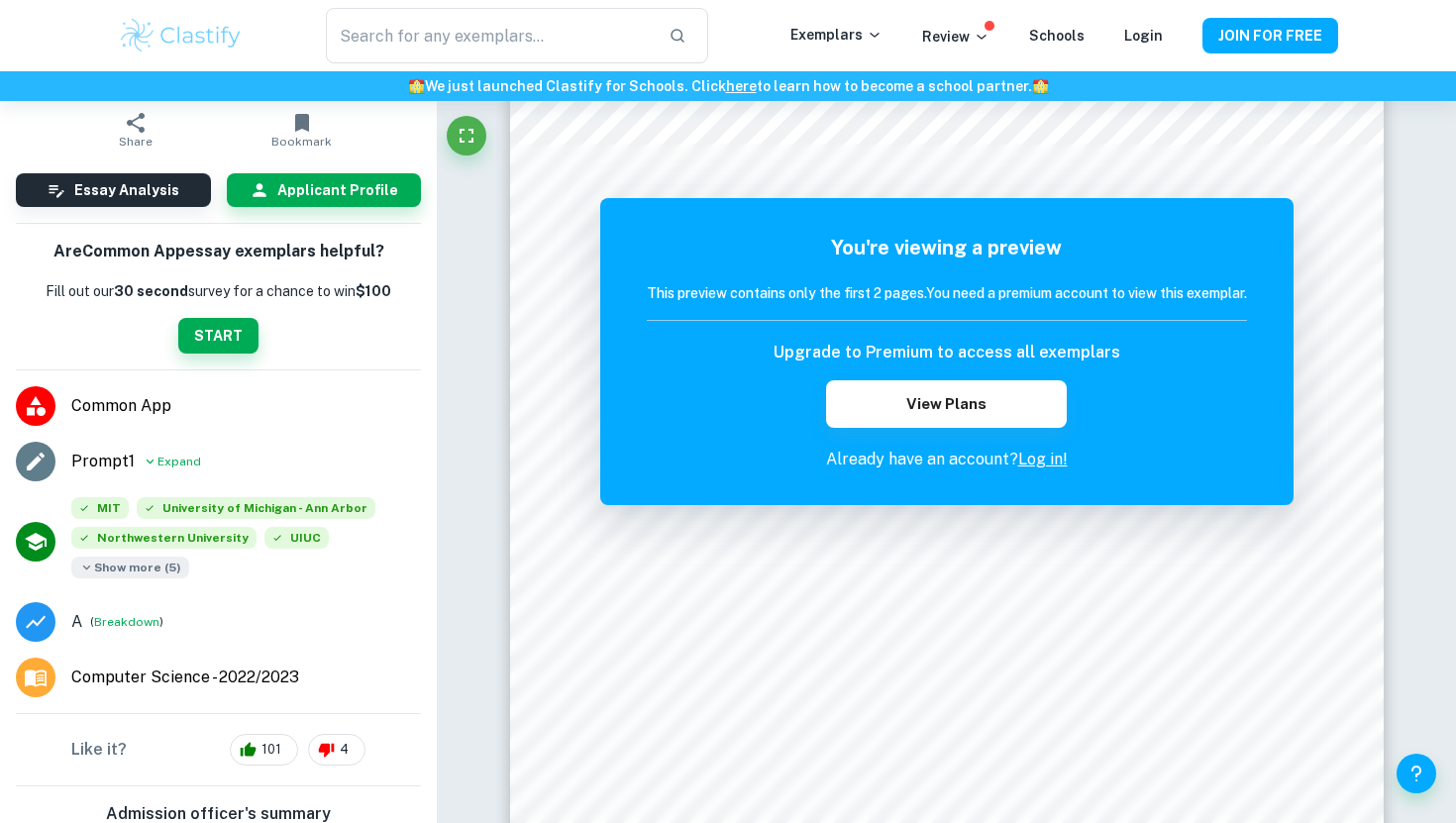 click on "Show more ( 5 )" at bounding box center (130, 567) 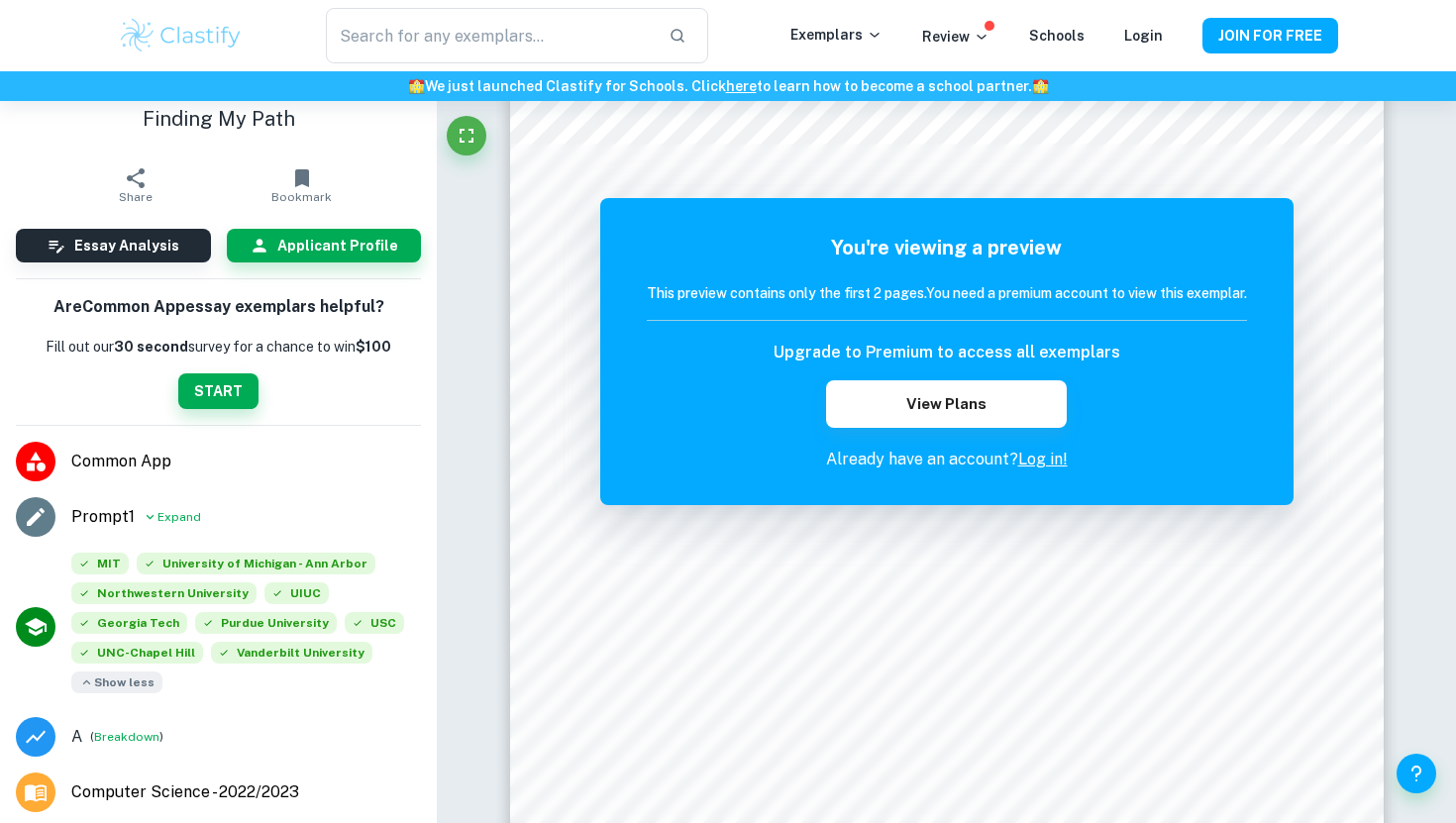 scroll, scrollTop: 0, scrollLeft: 0, axis: both 